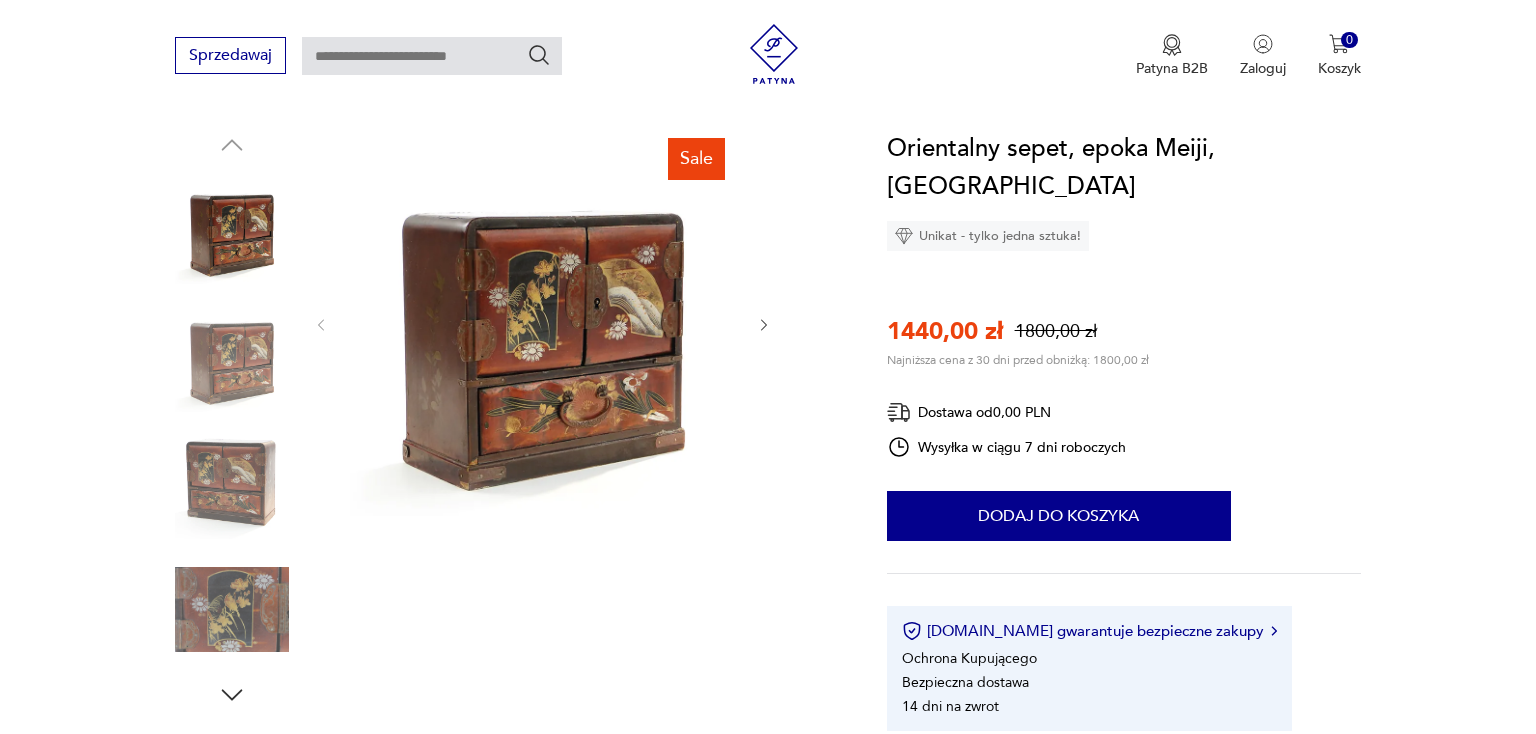 scroll, scrollTop: 0, scrollLeft: 0, axis: both 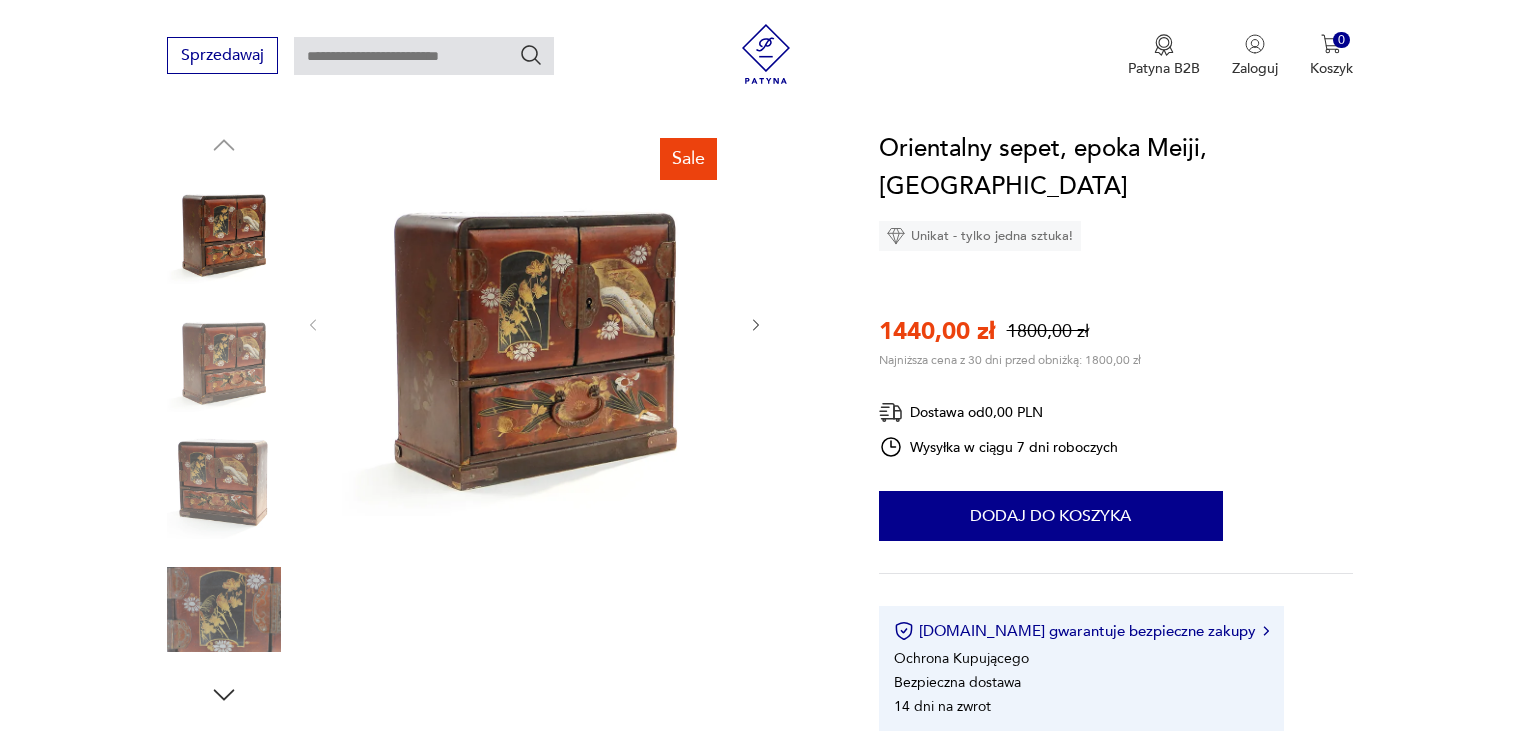 click at bounding box center [535, 323] 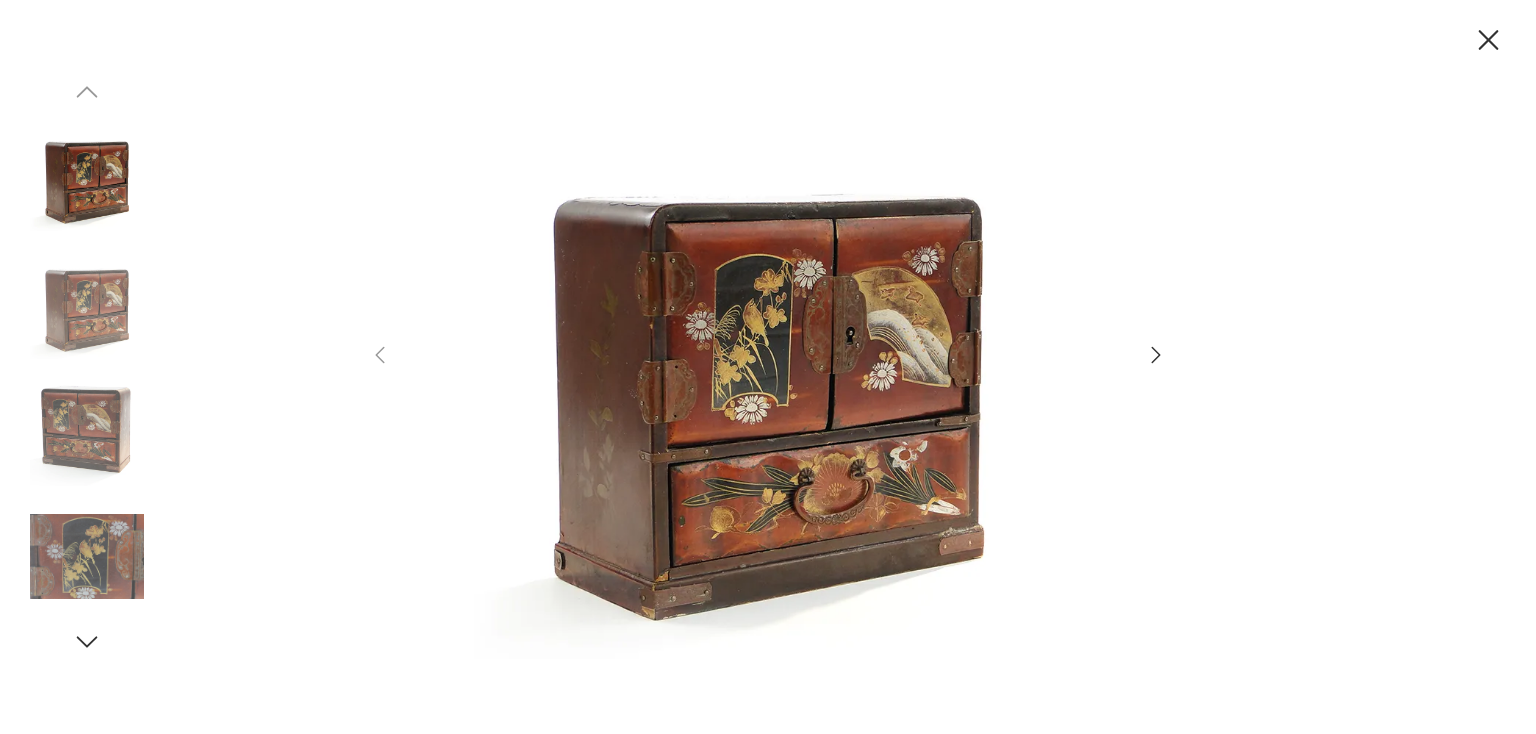scroll, scrollTop: 0, scrollLeft: 0, axis: both 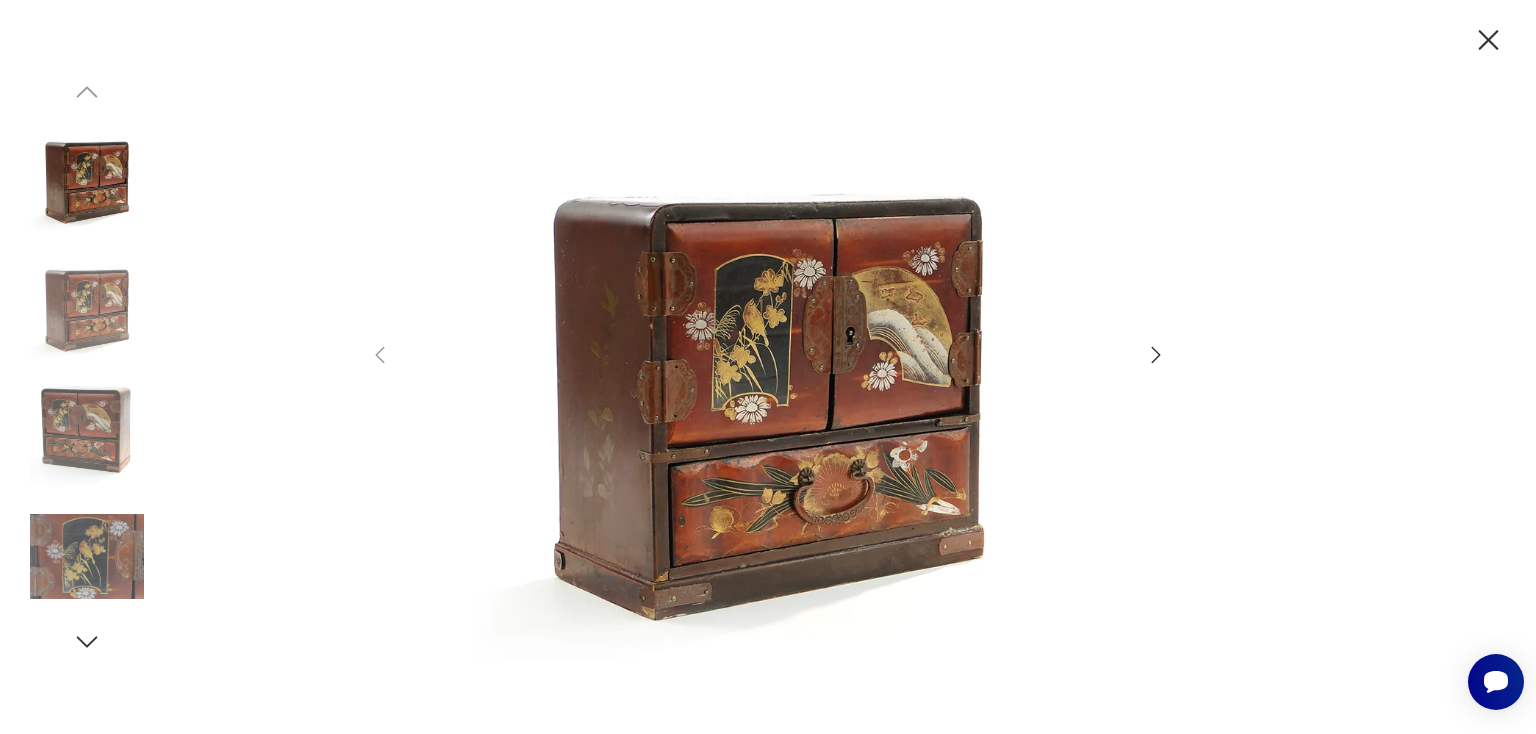 click 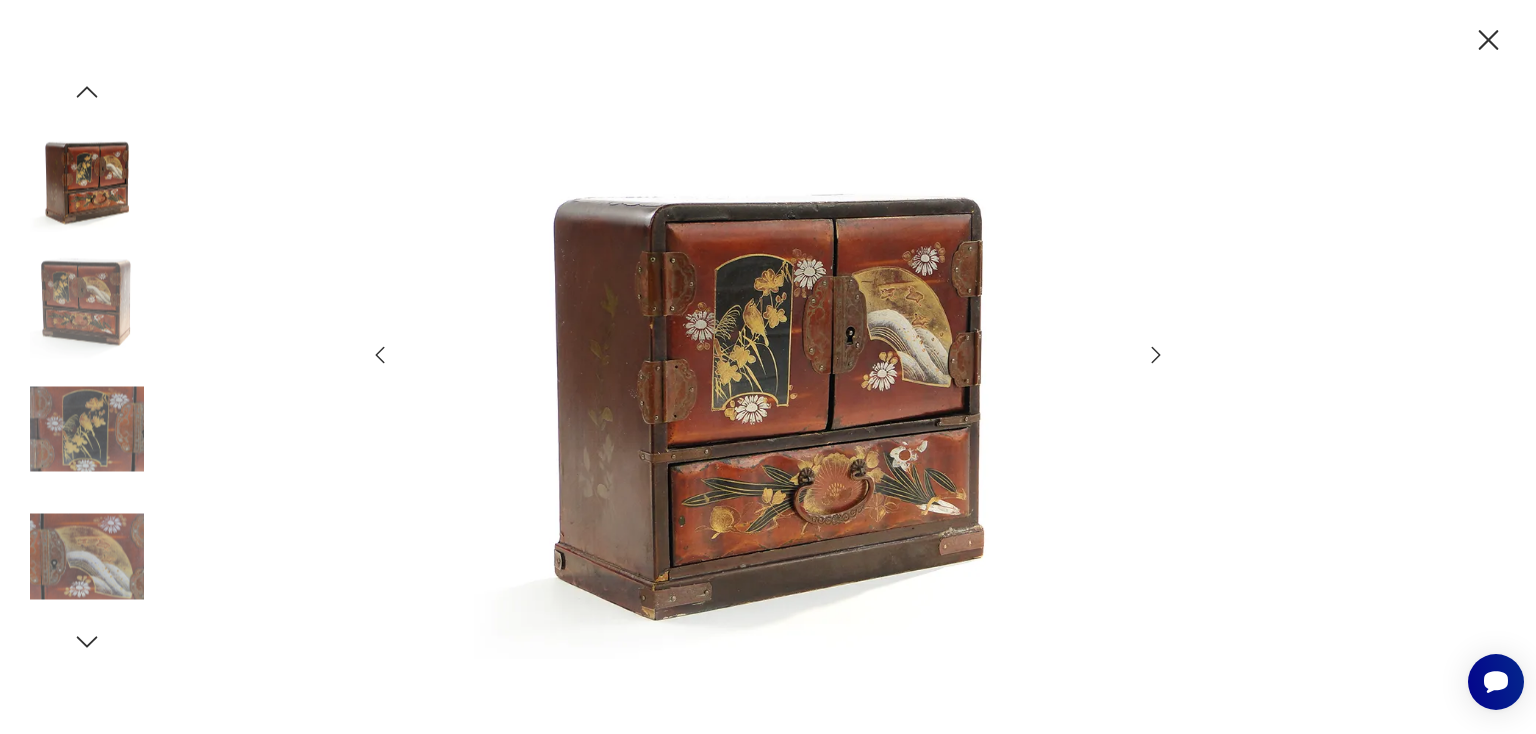 click 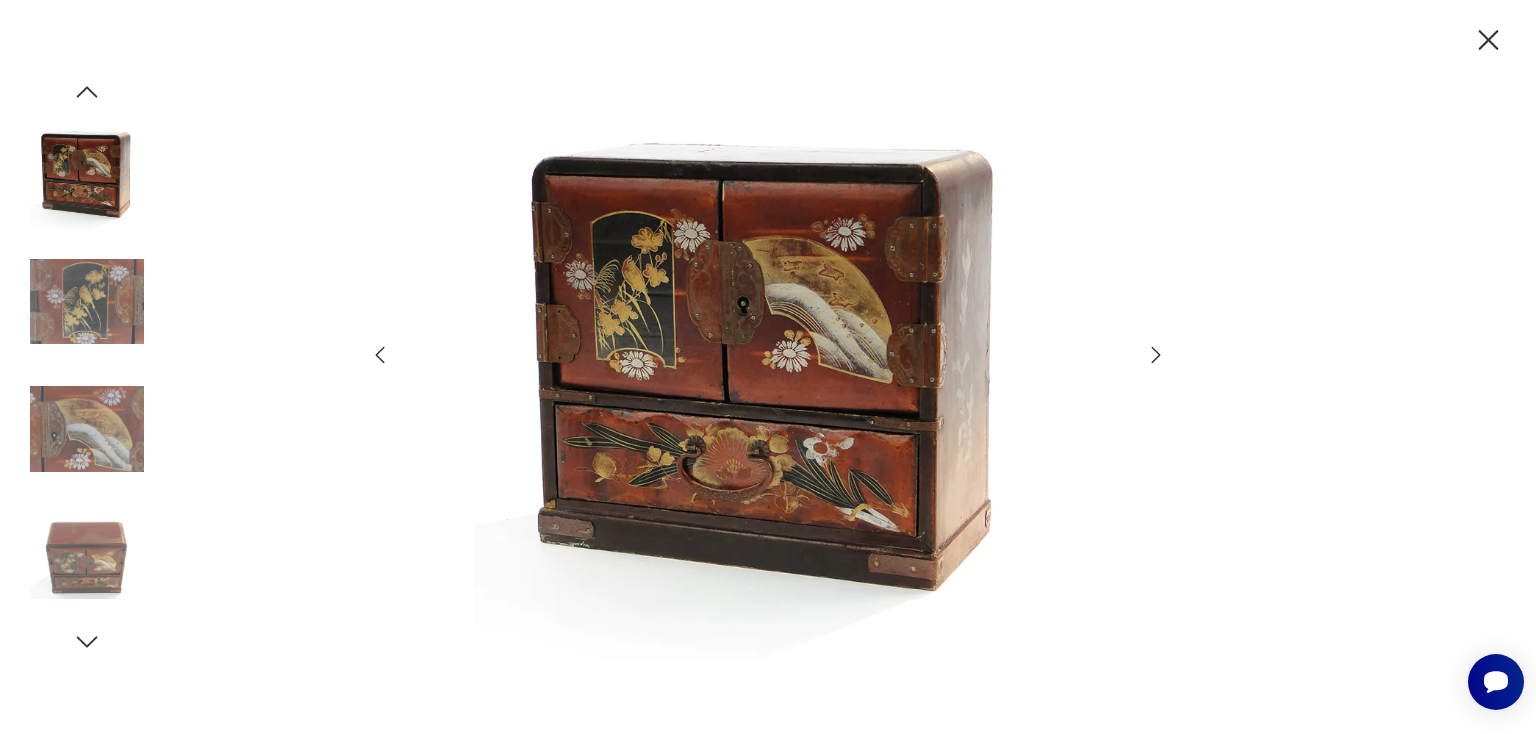 click 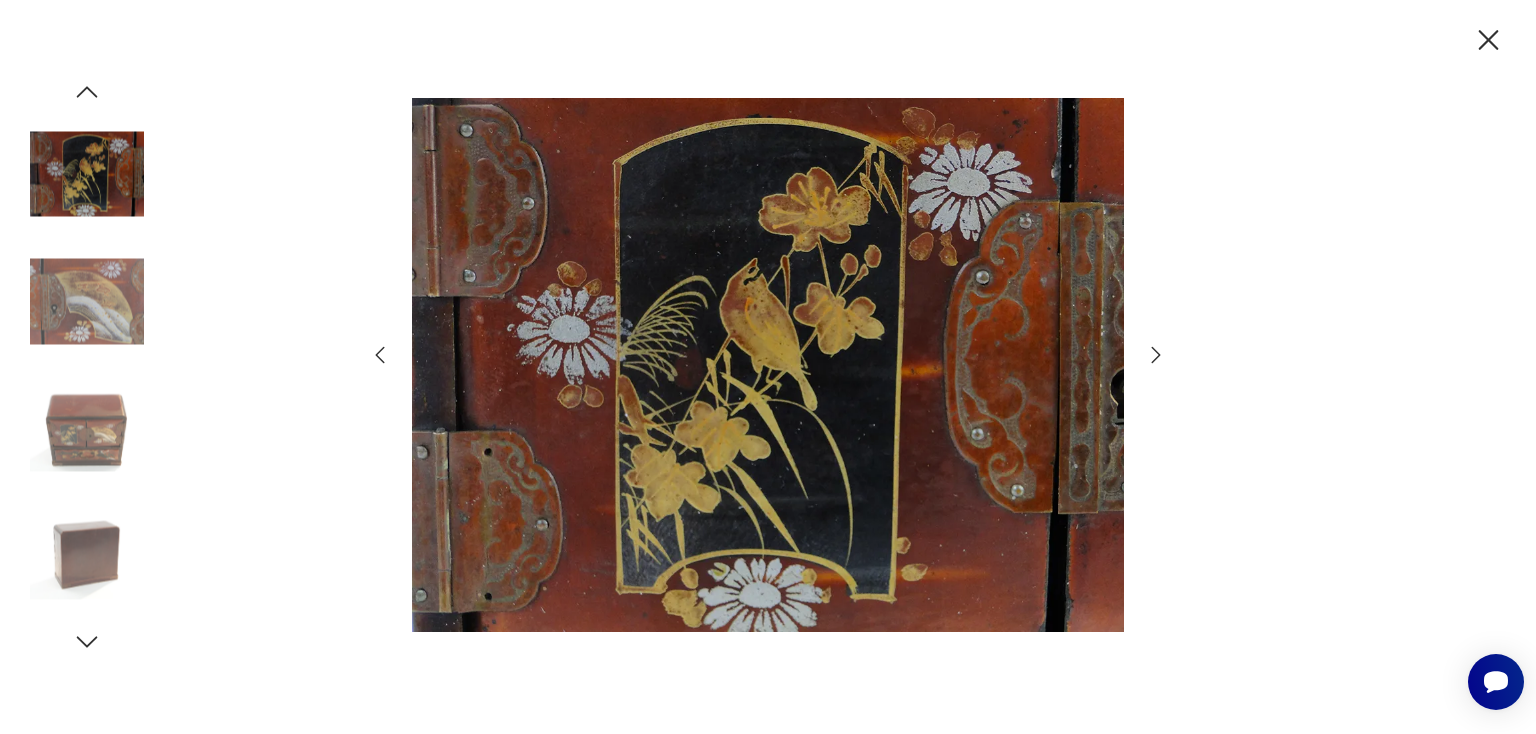 click 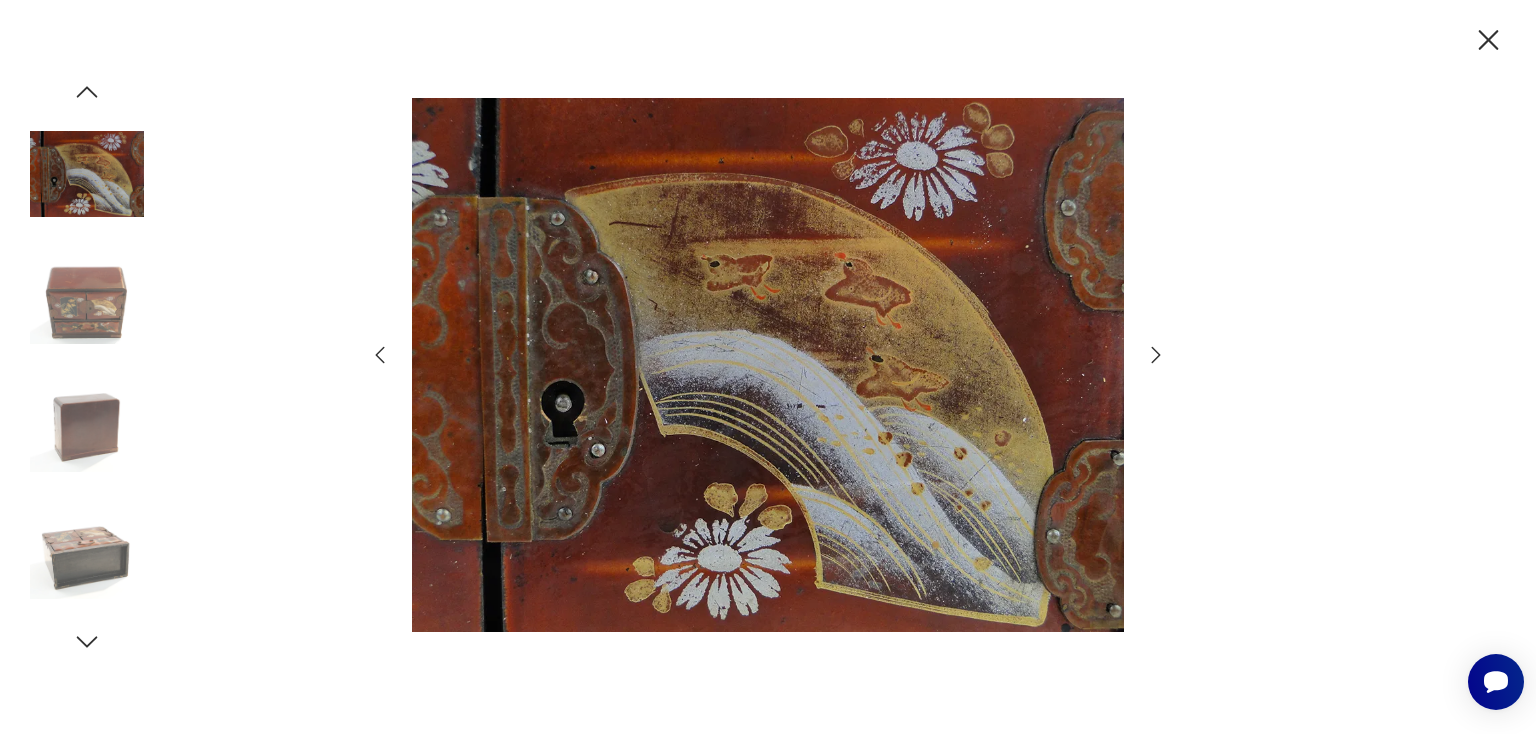 click 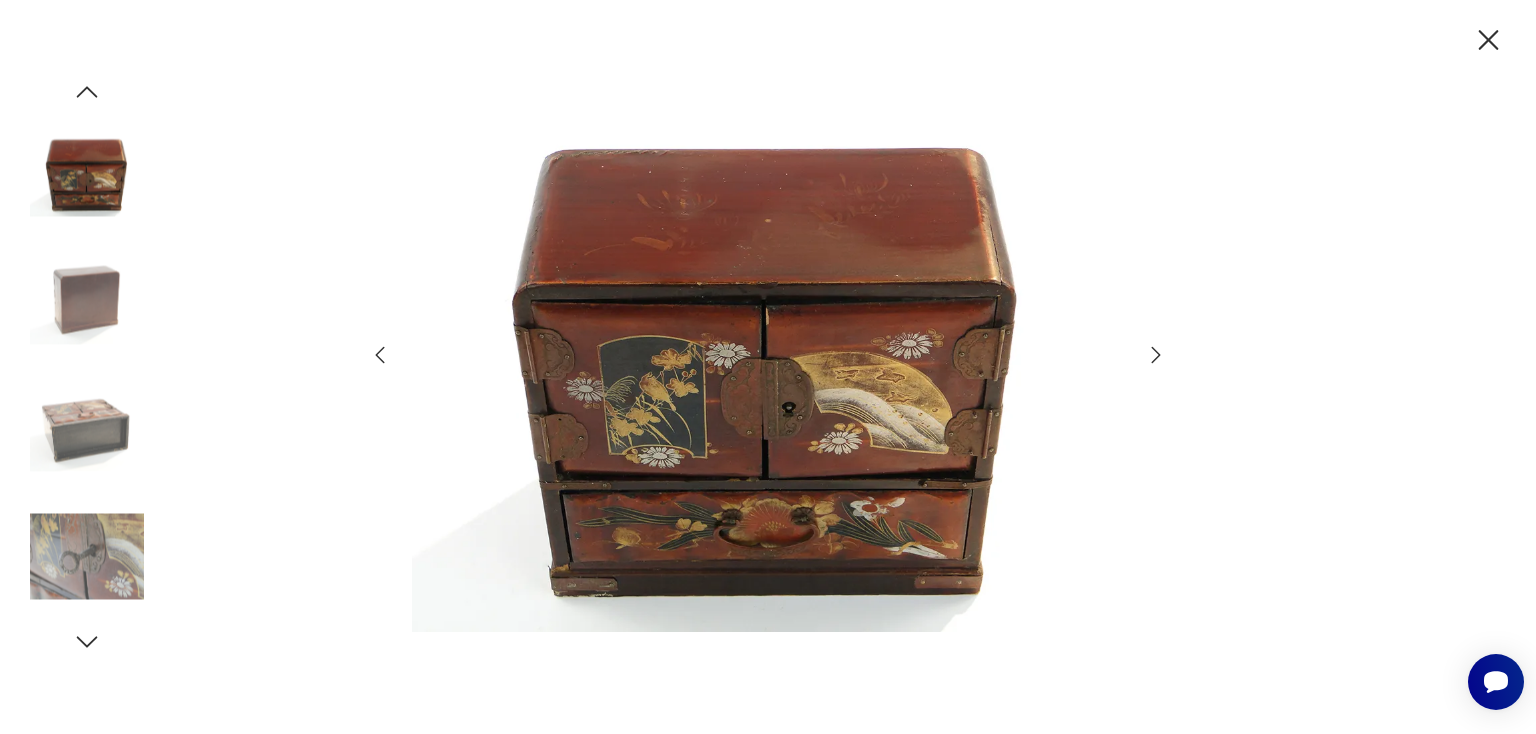 click 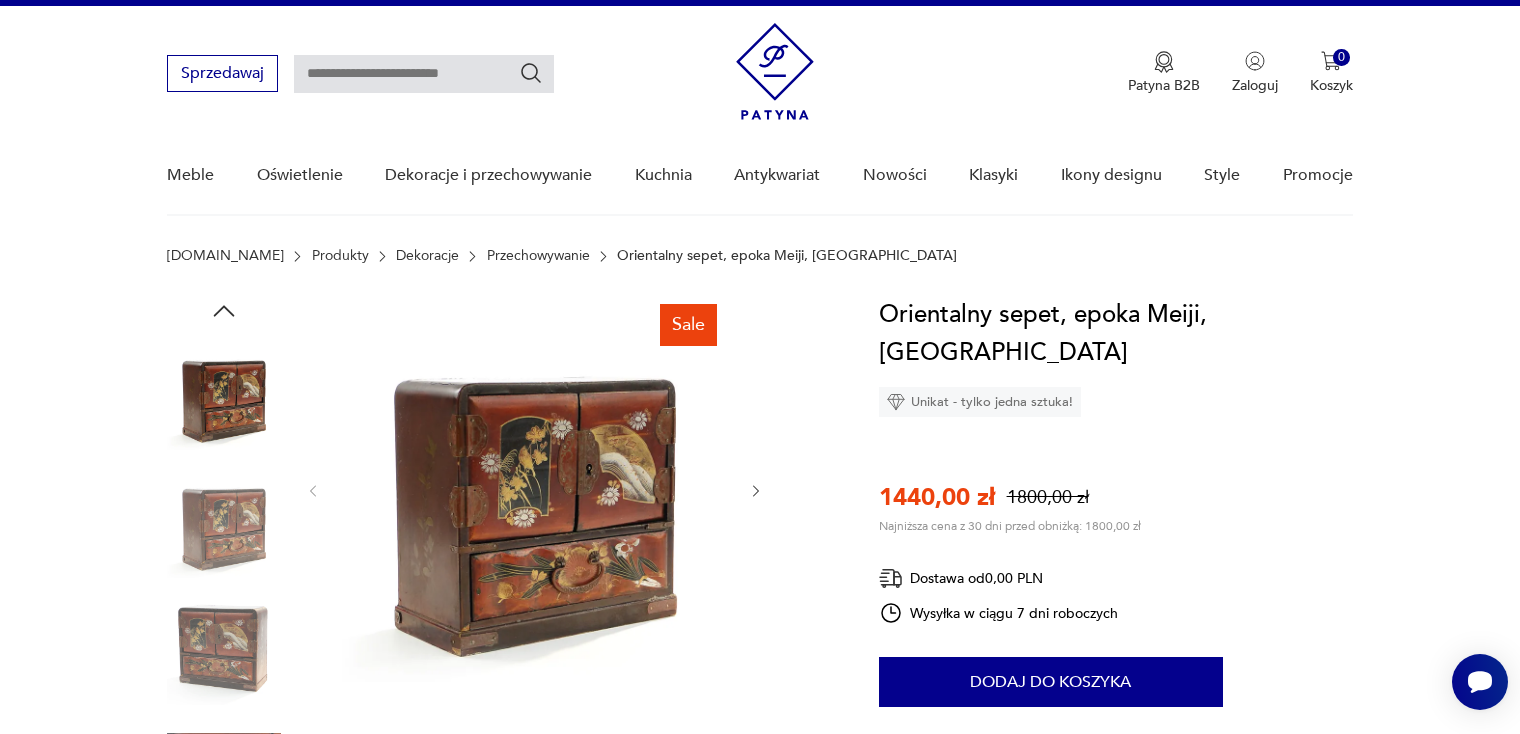 scroll, scrollTop: 0, scrollLeft: 0, axis: both 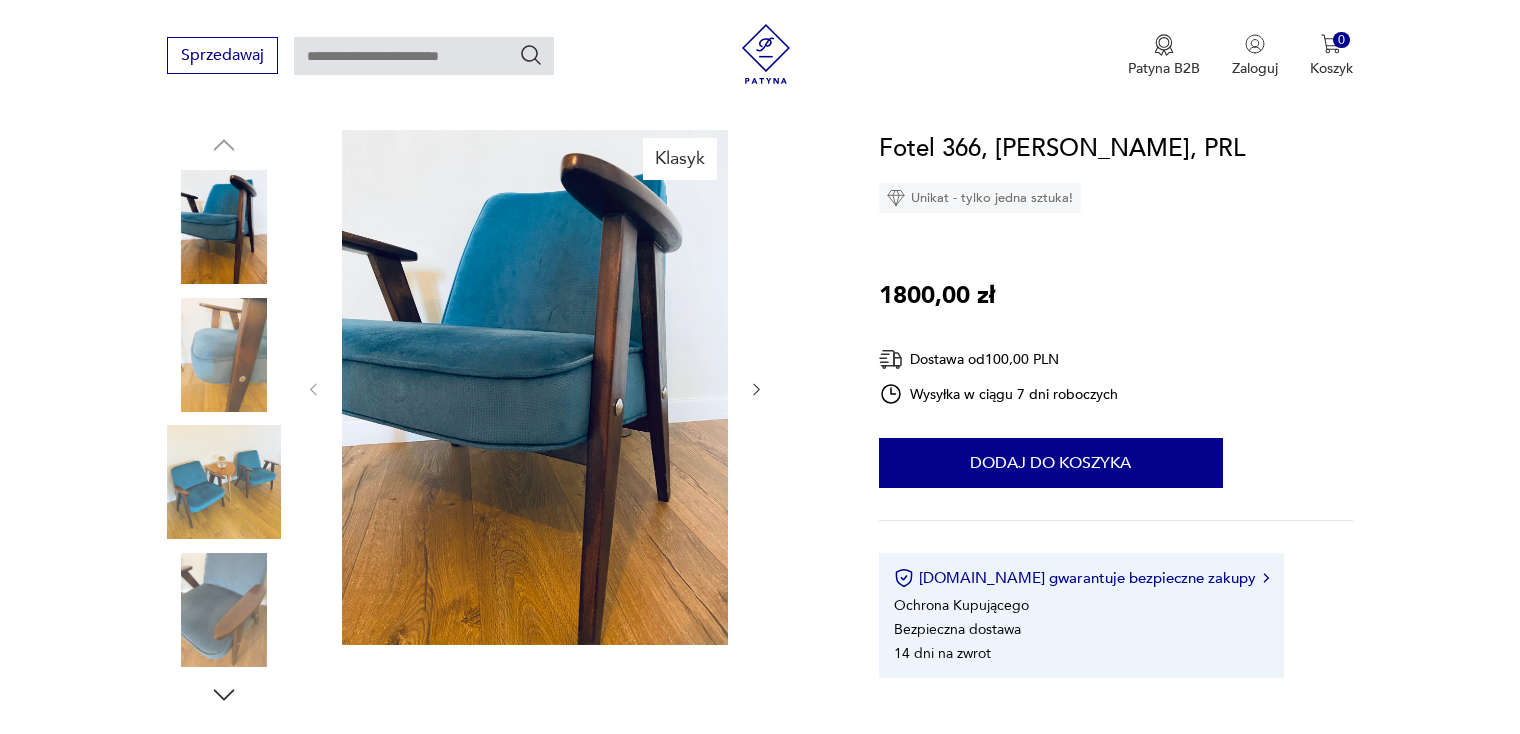 click at bounding box center (224, 482) 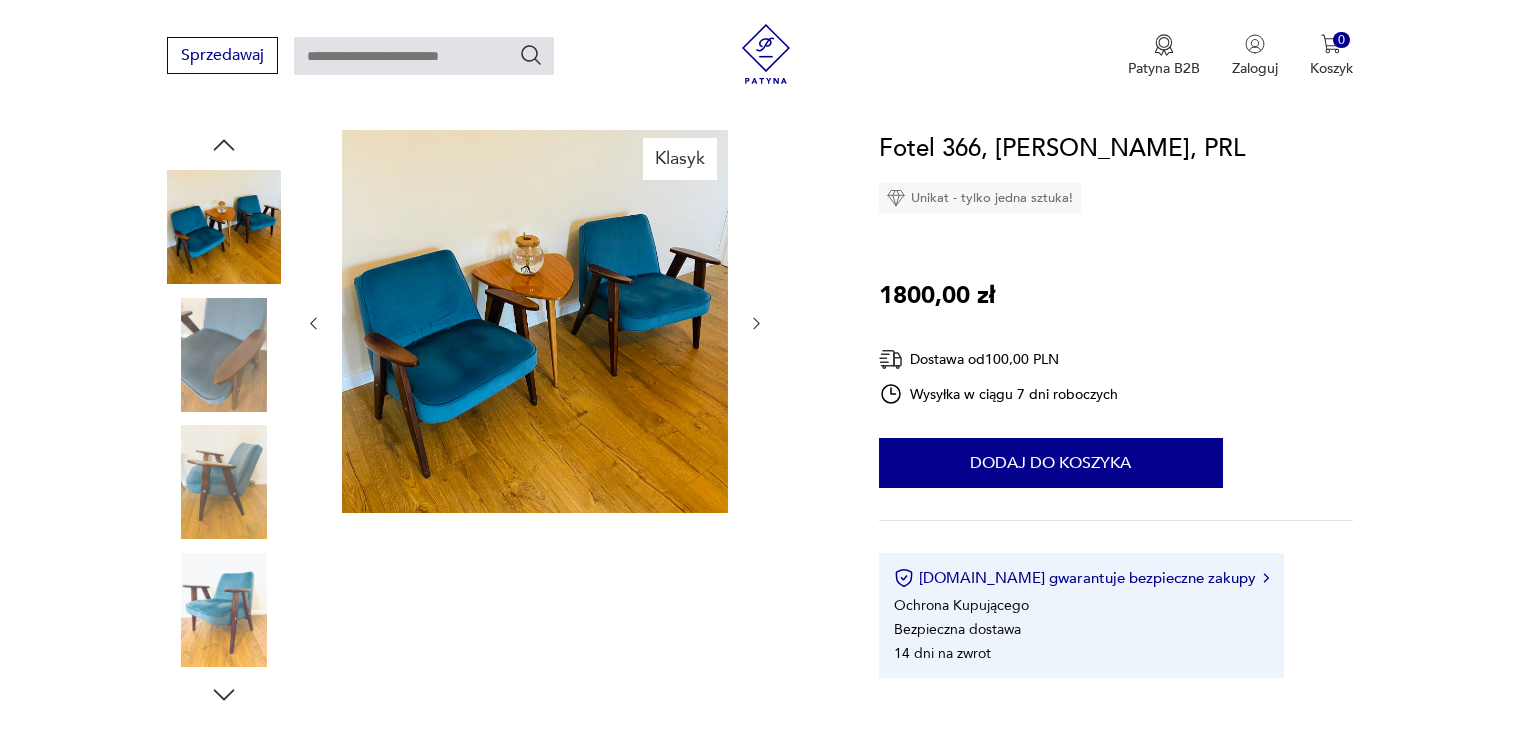 click at bounding box center [535, 321] 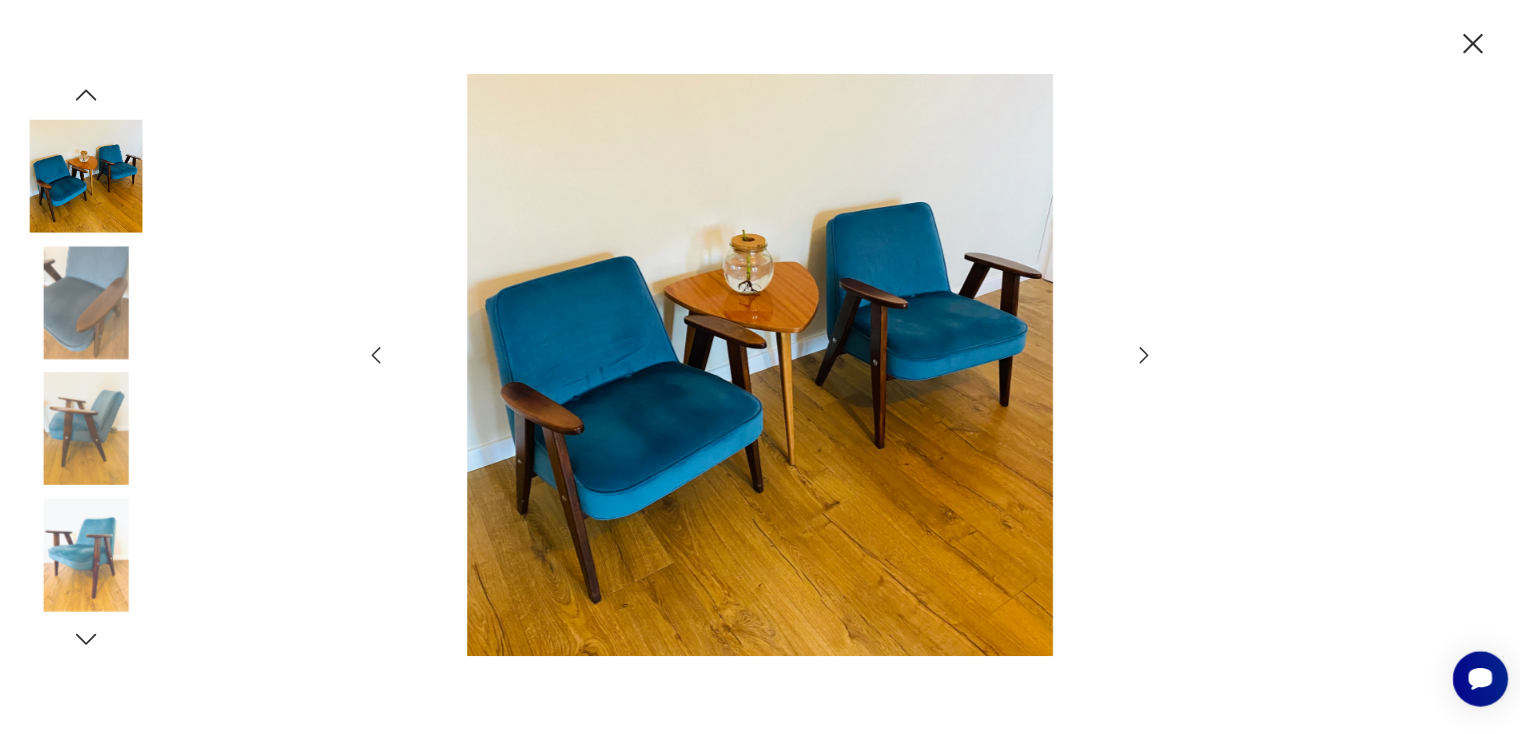 scroll, scrollTop: 0, scrollLeft: 0, axis: both 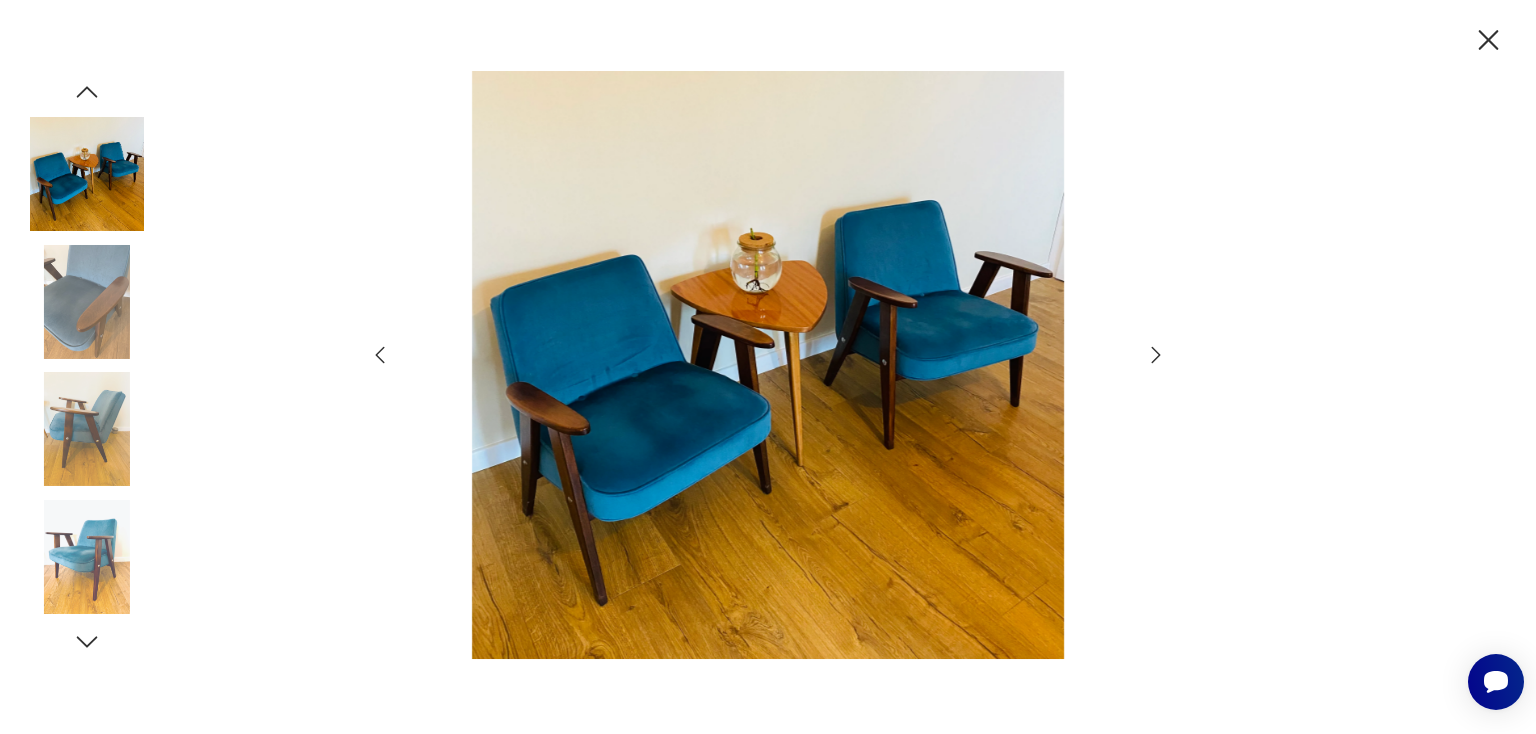 click 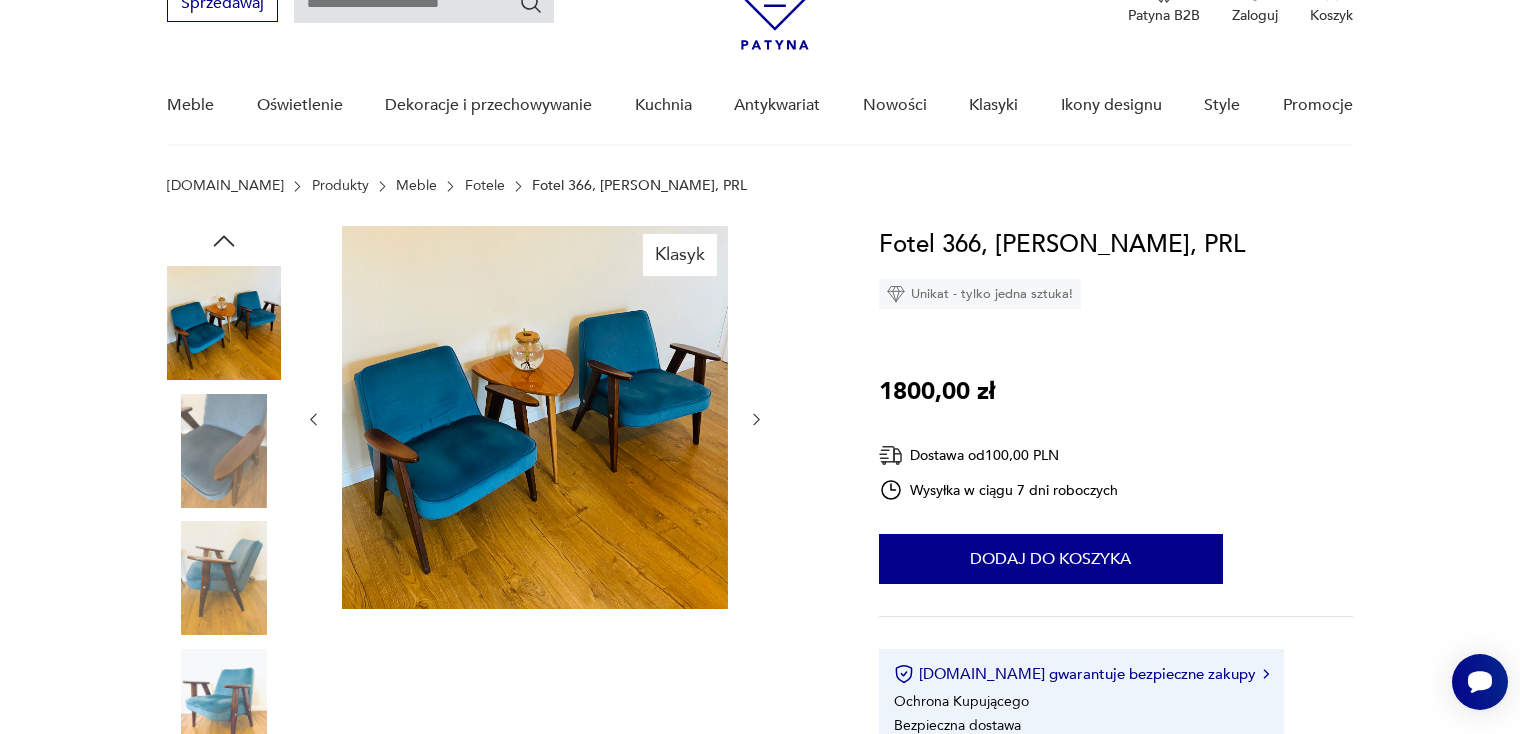 scroll, scrollTop: 100, scrollLeft: 0, axis: vertical 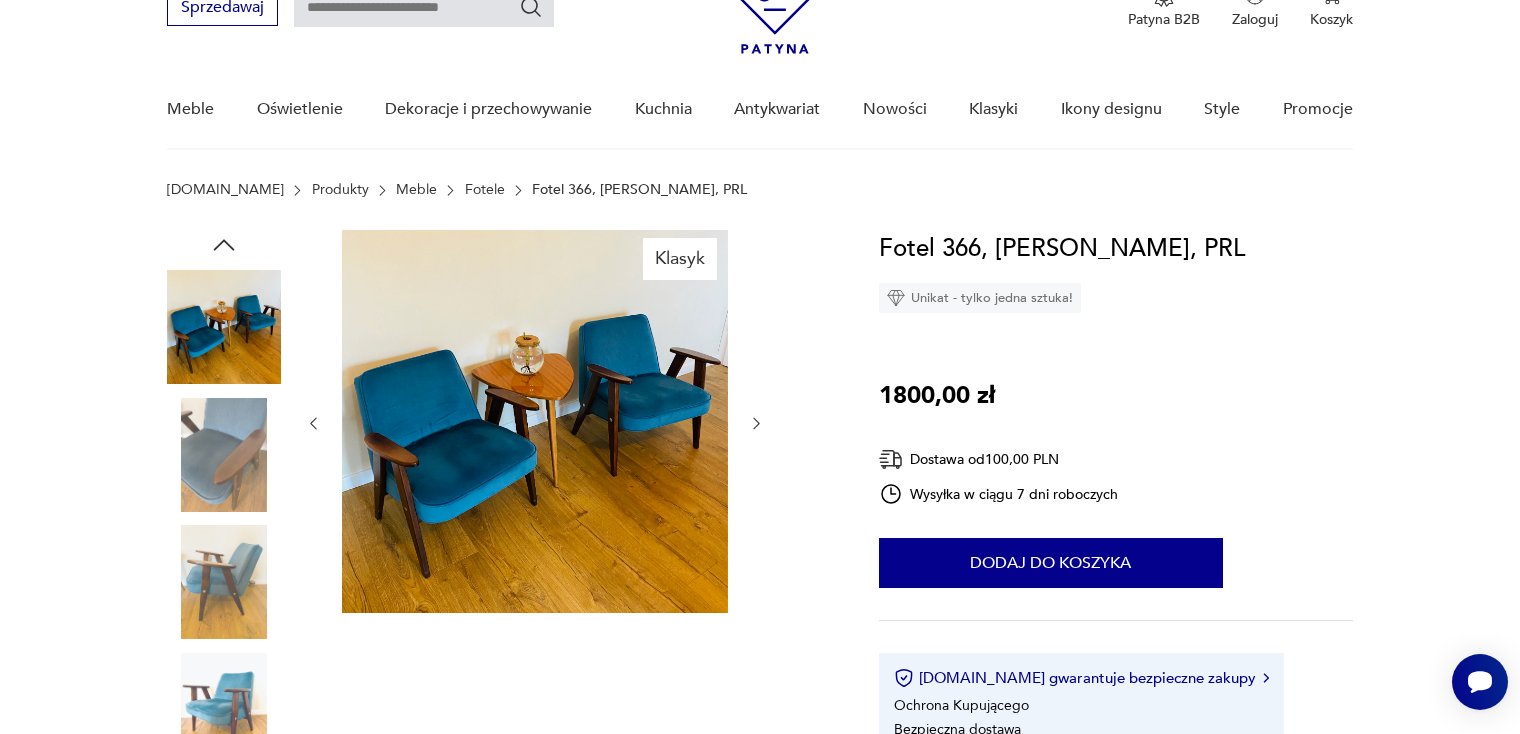 click at bounding box center (535, 421) 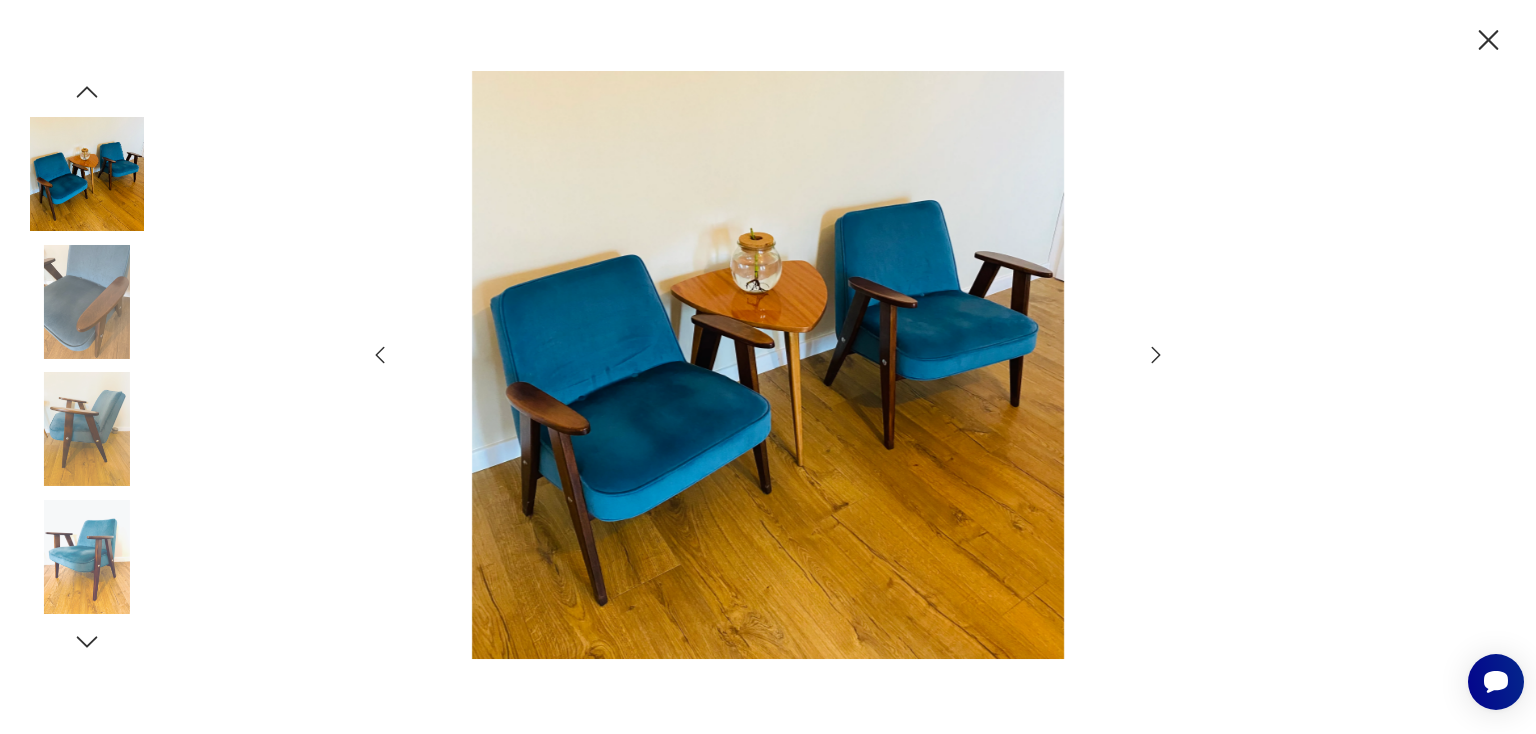 click at bounding box center (768, 366) 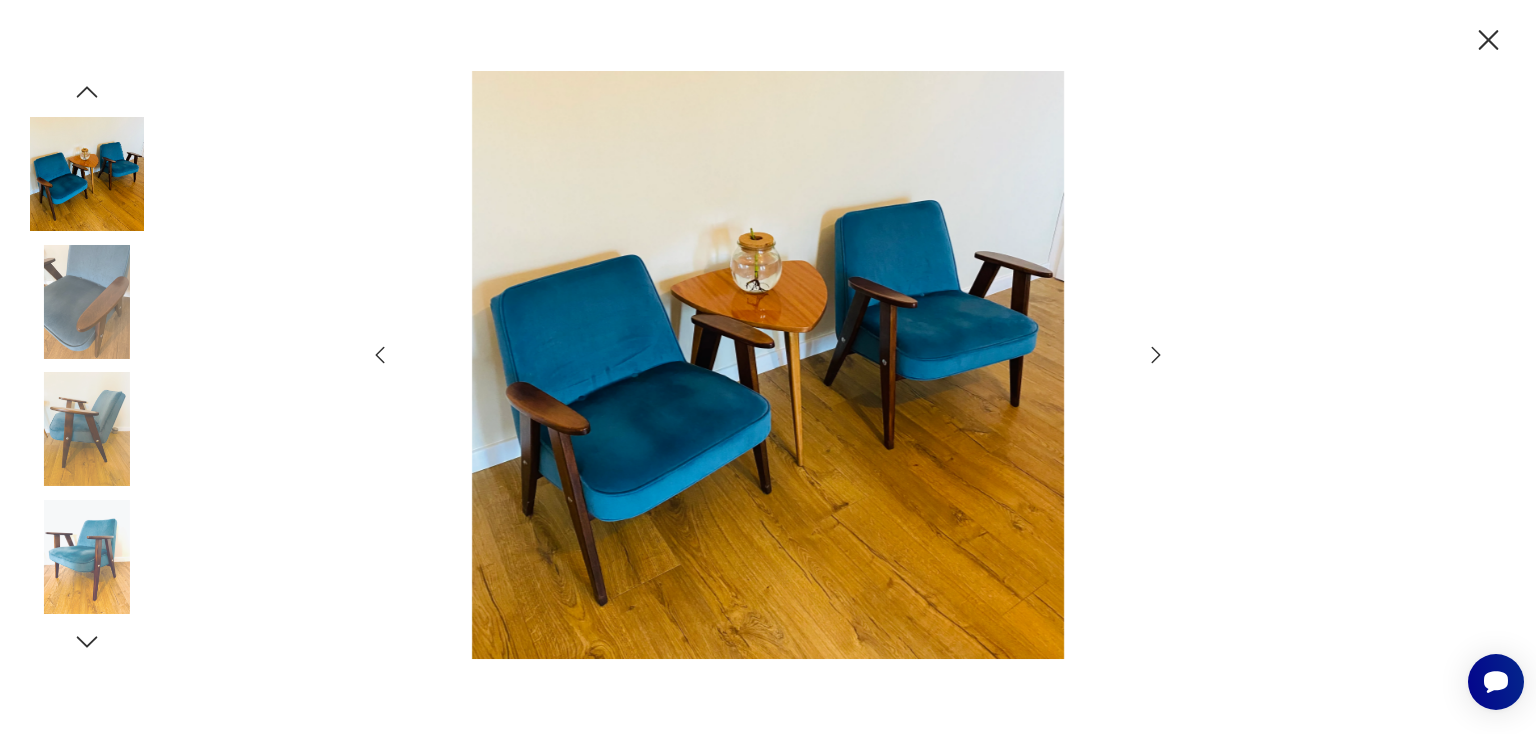 click at bounding box center (768, 364) 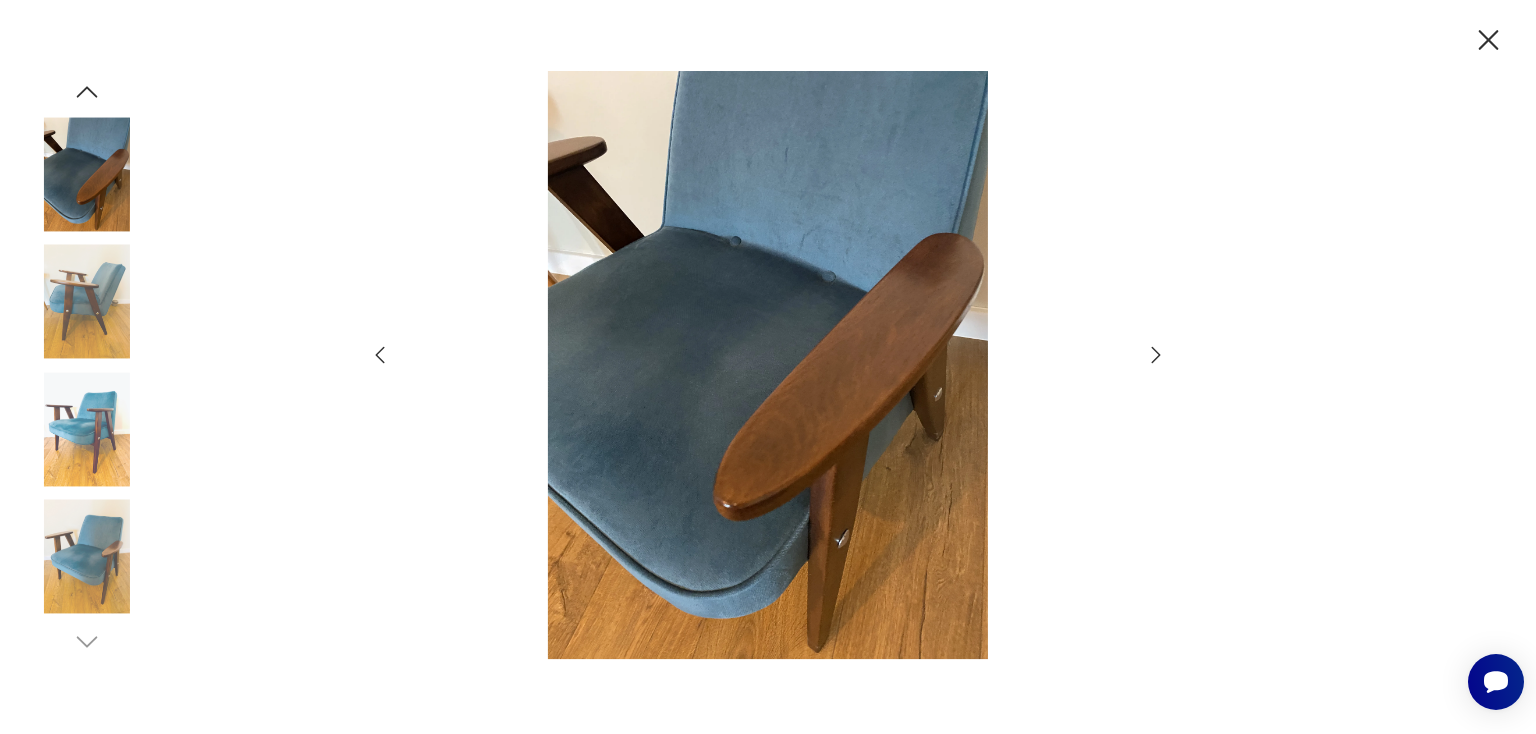 click at bounding box center (87, 429) 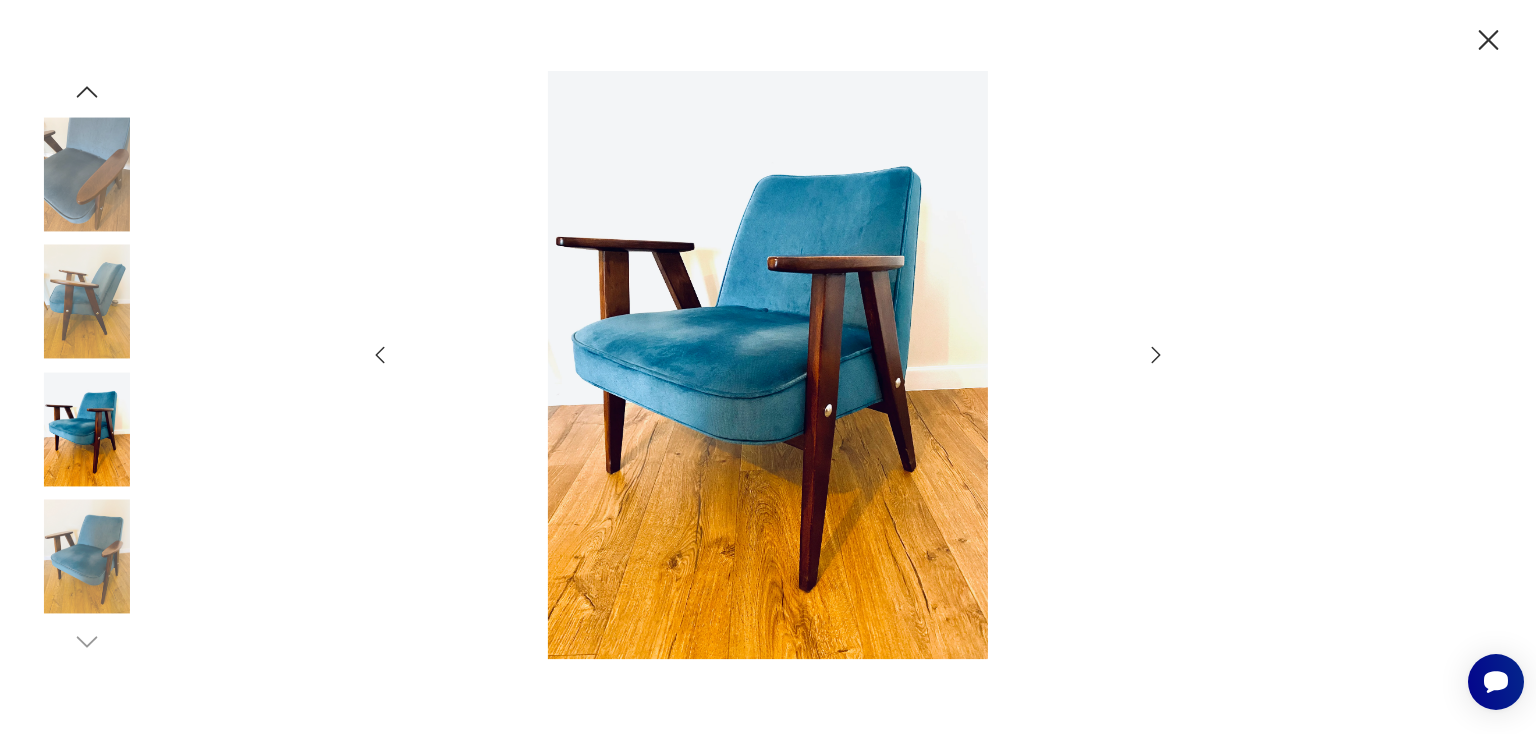 click at bounding box center [87, 557] 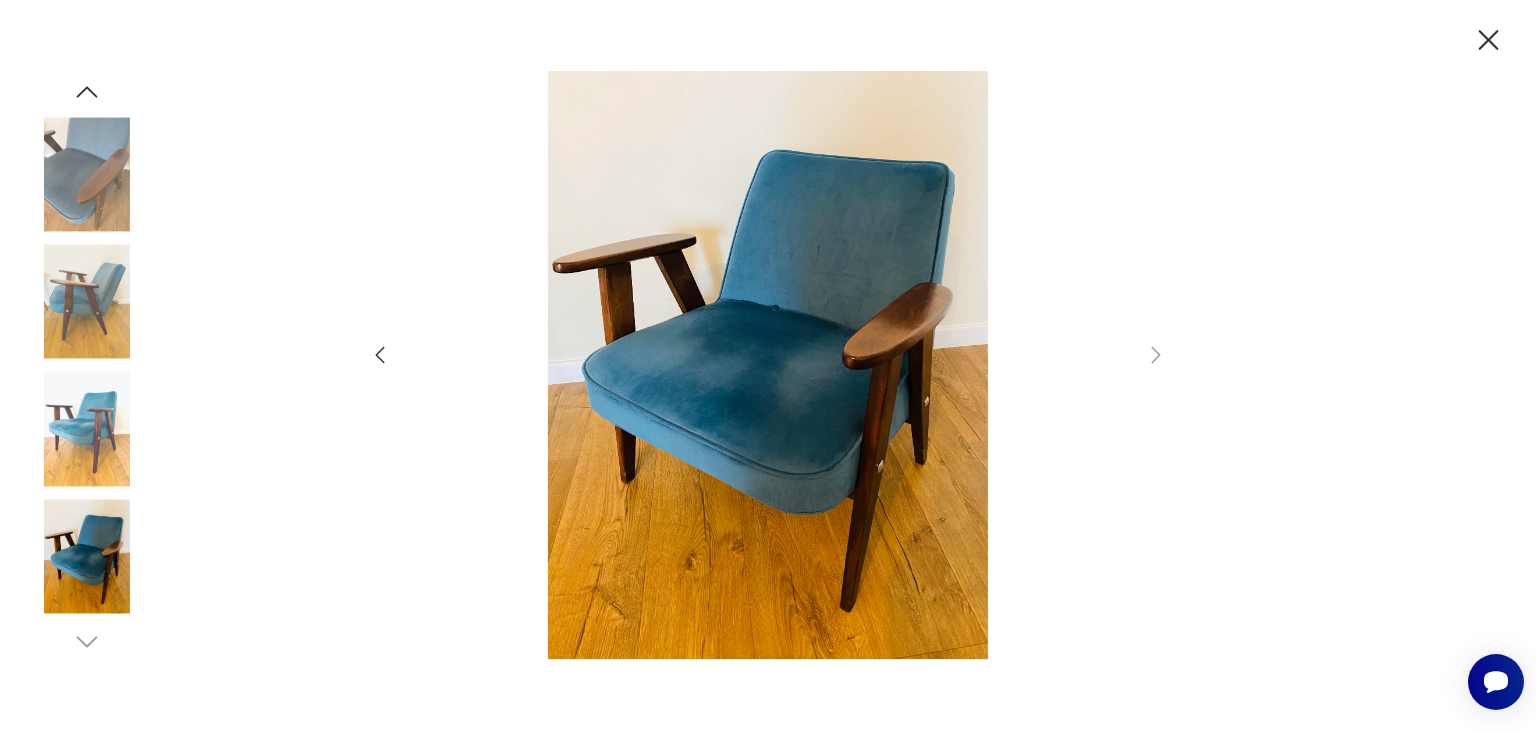 click at bounding box center [87, 174] 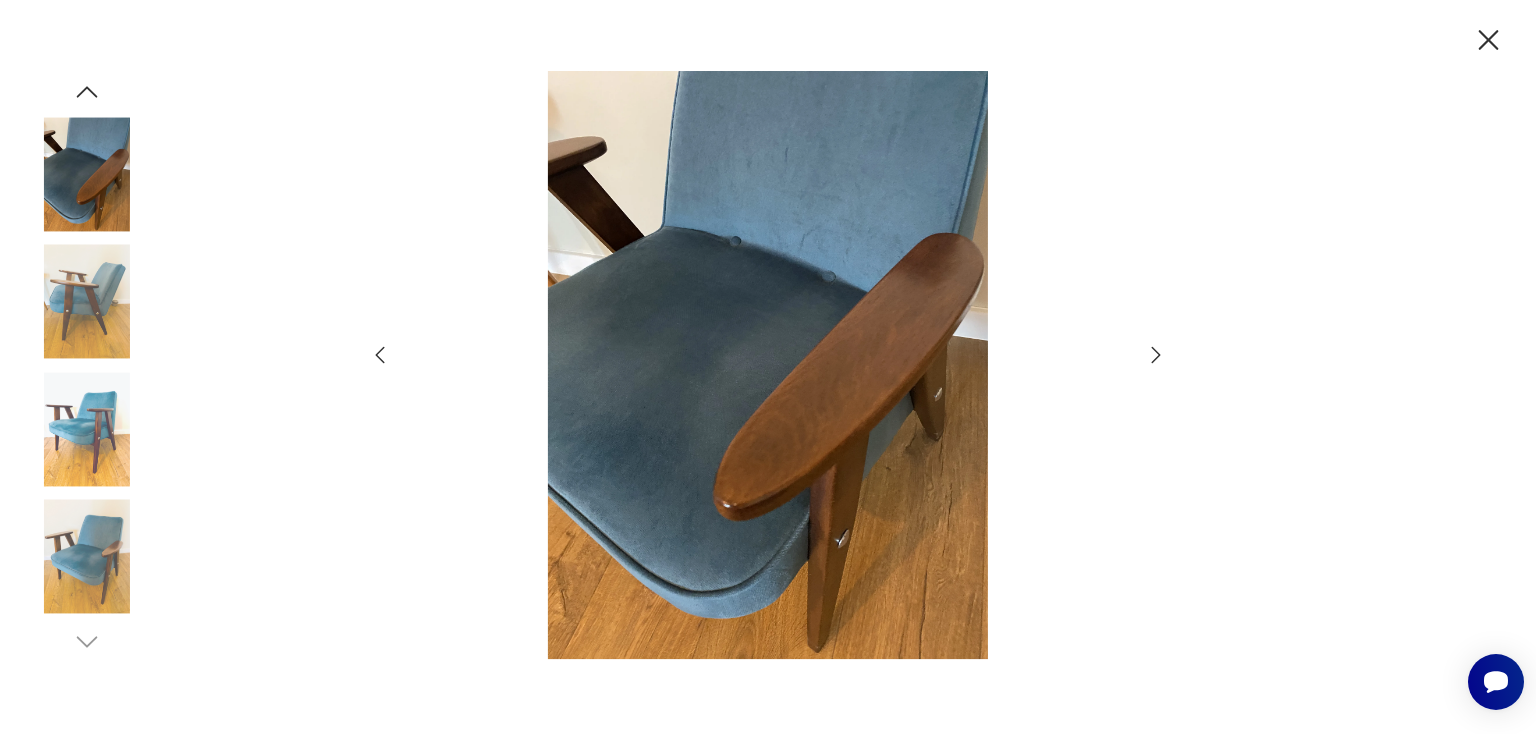click 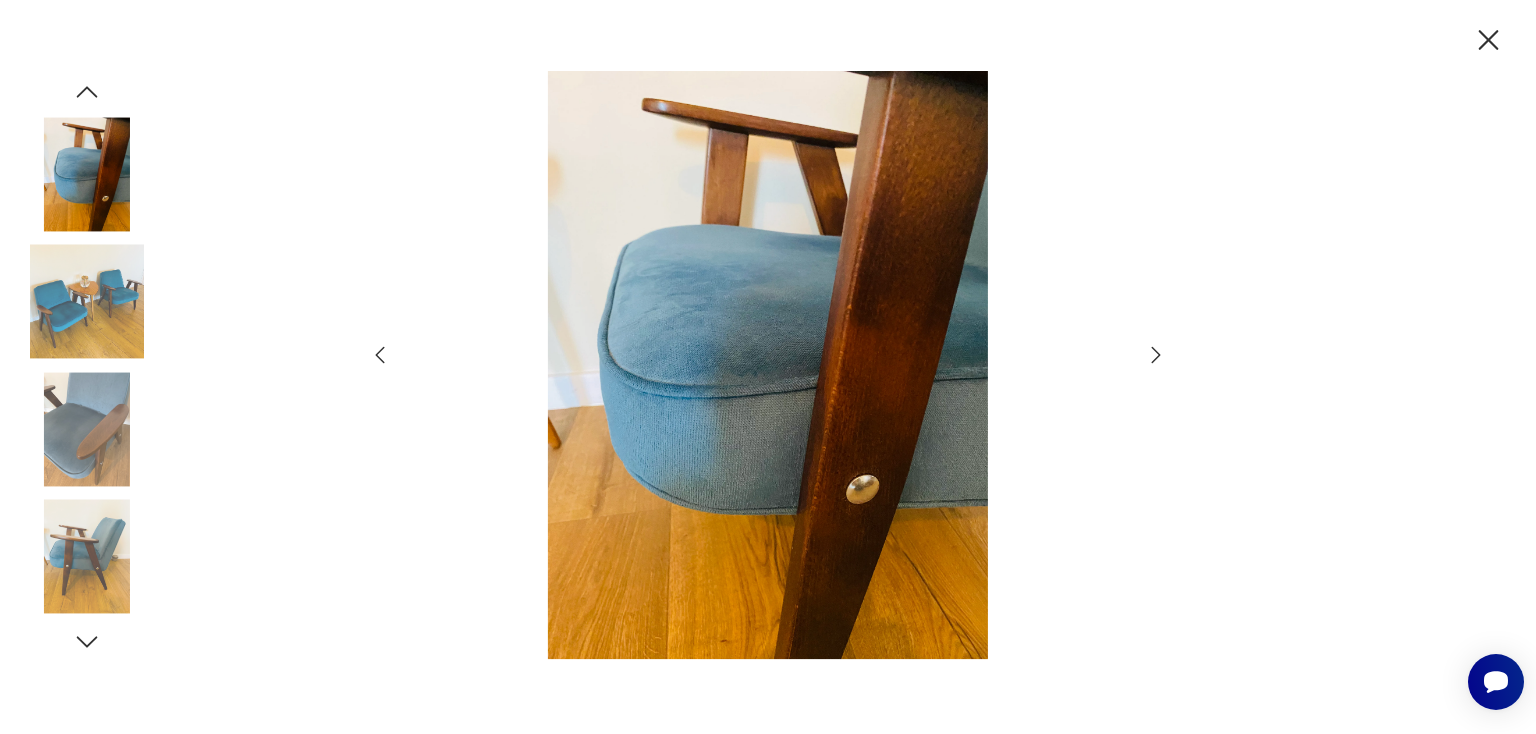 click at bounding box center [87, 174] 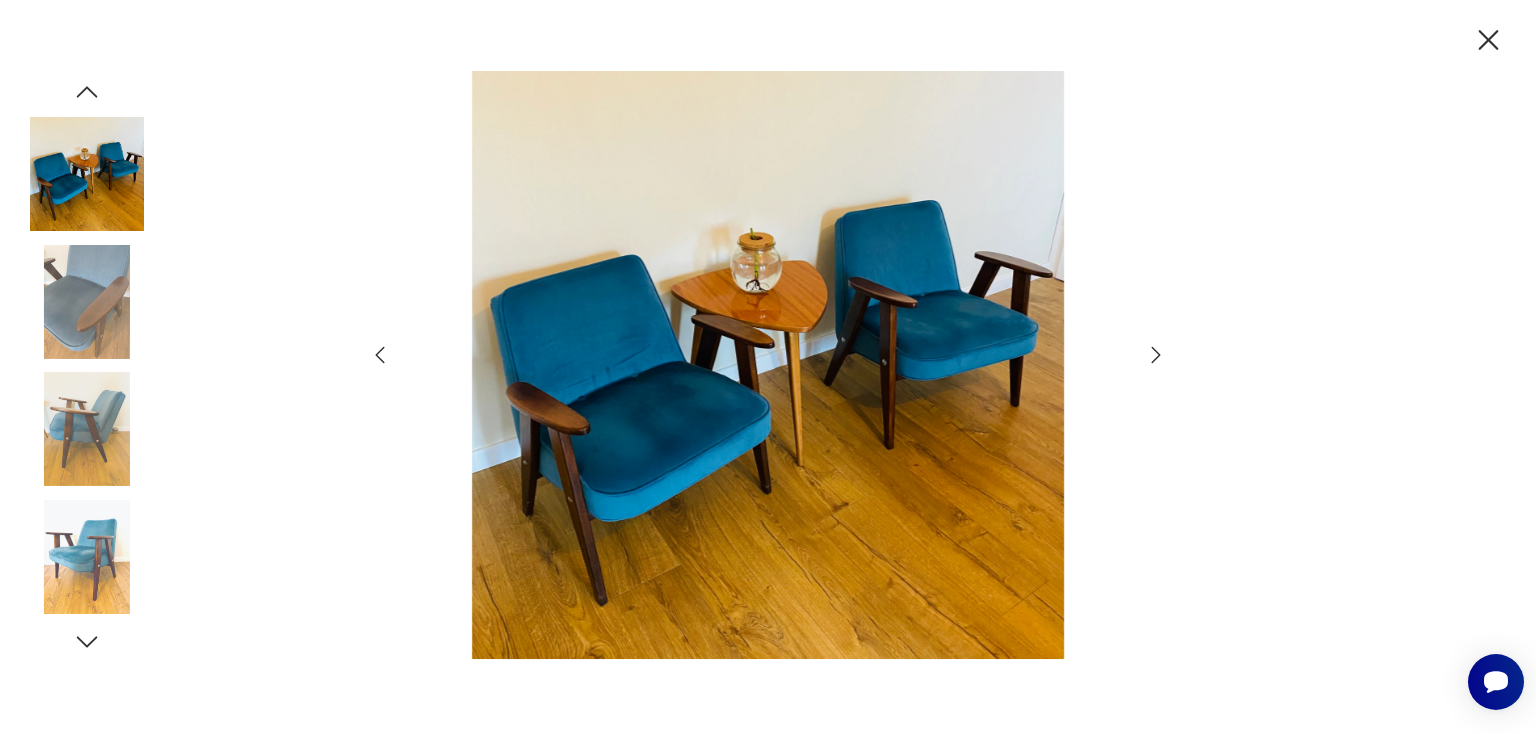 click 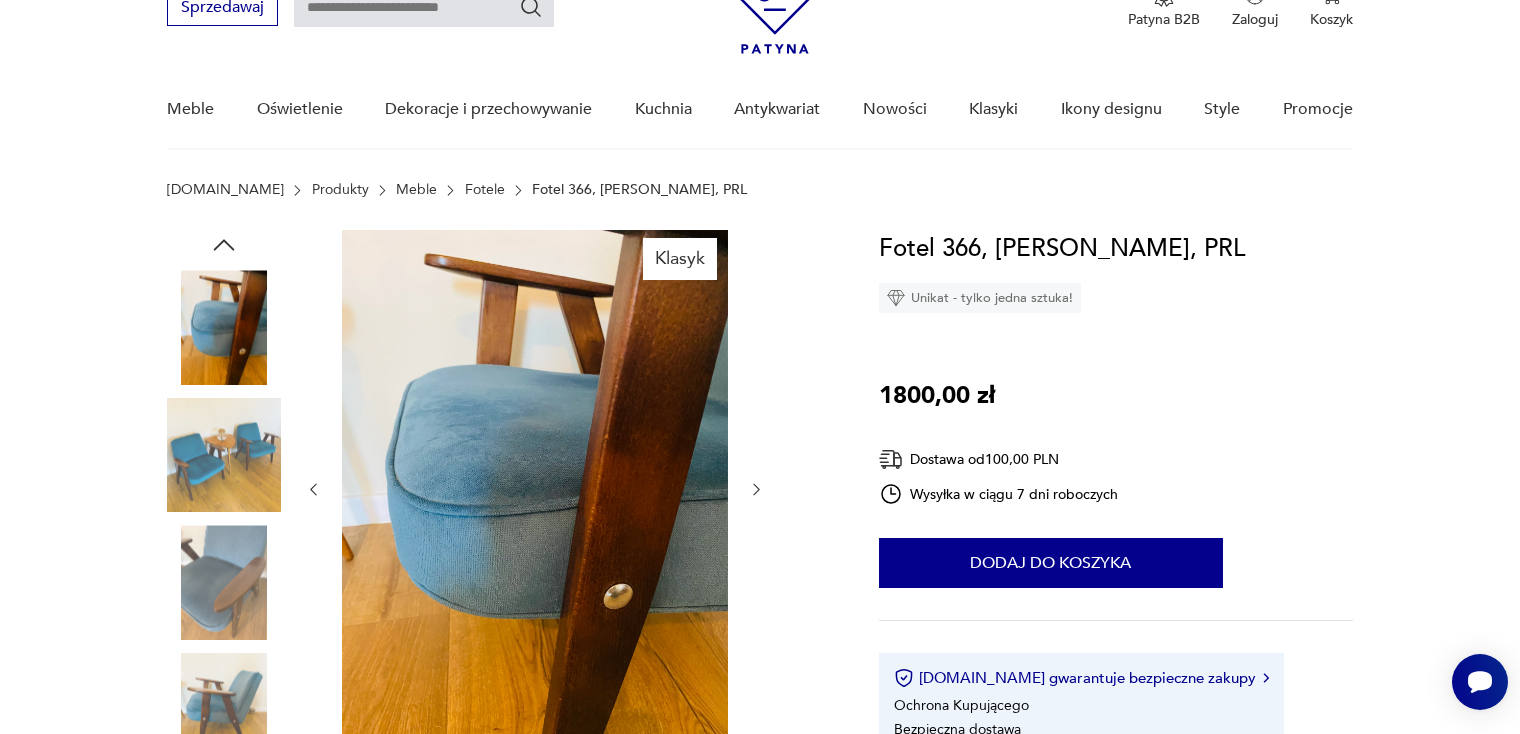 click at bounding box center (224, 455) 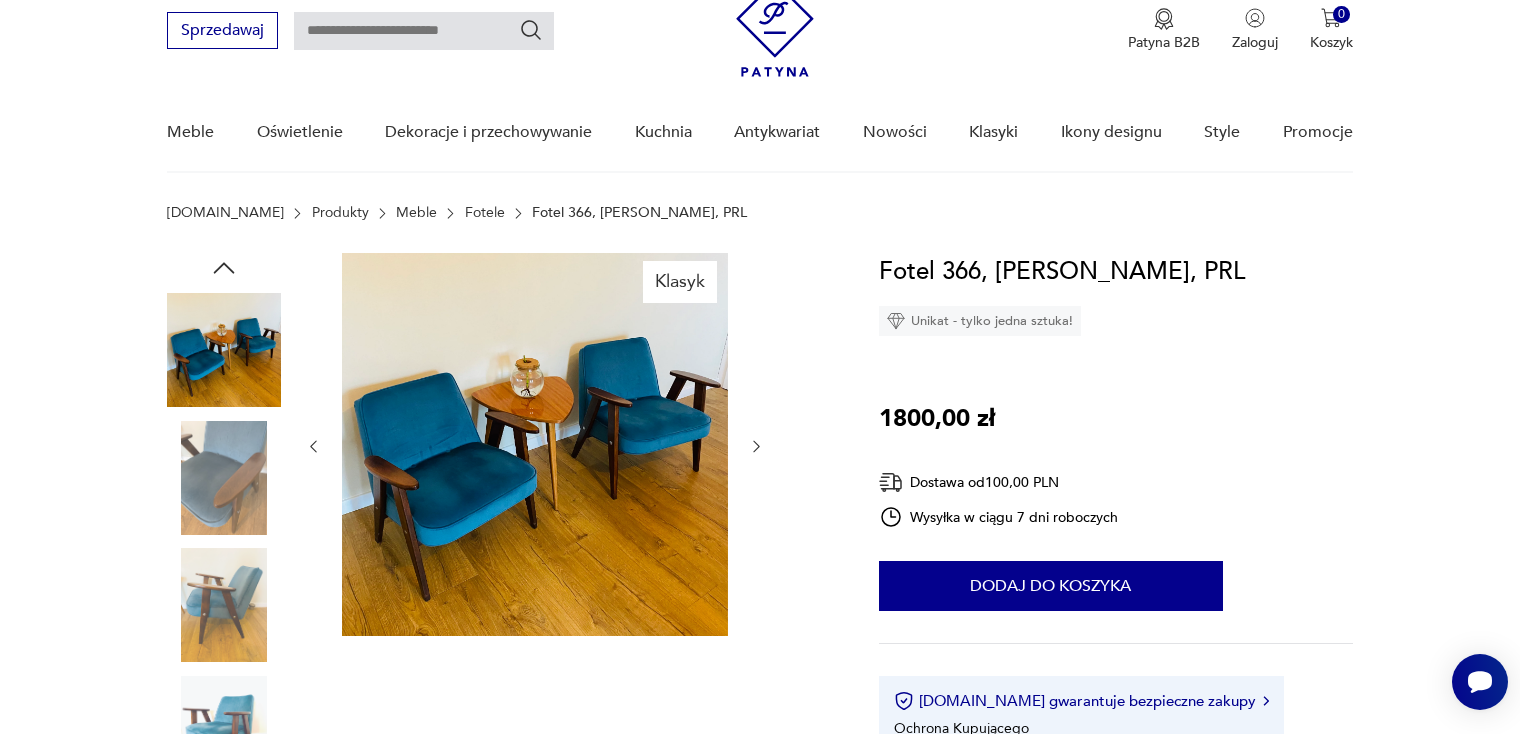 scroll, scrollTop: 100, scrollLeft: 0, axis: vertical 